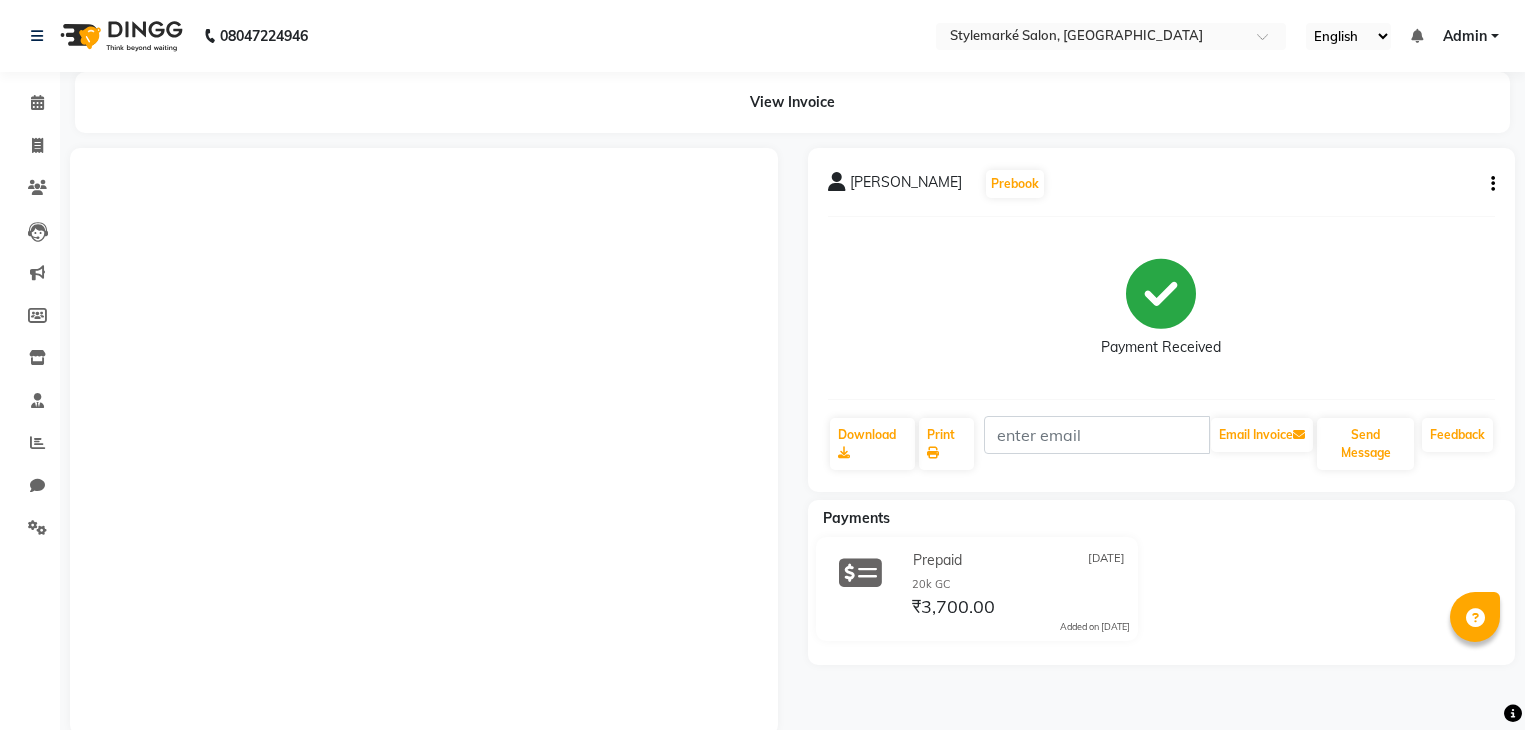 scroll, scrollTop: 0, scrollLeft: 0, axis: both 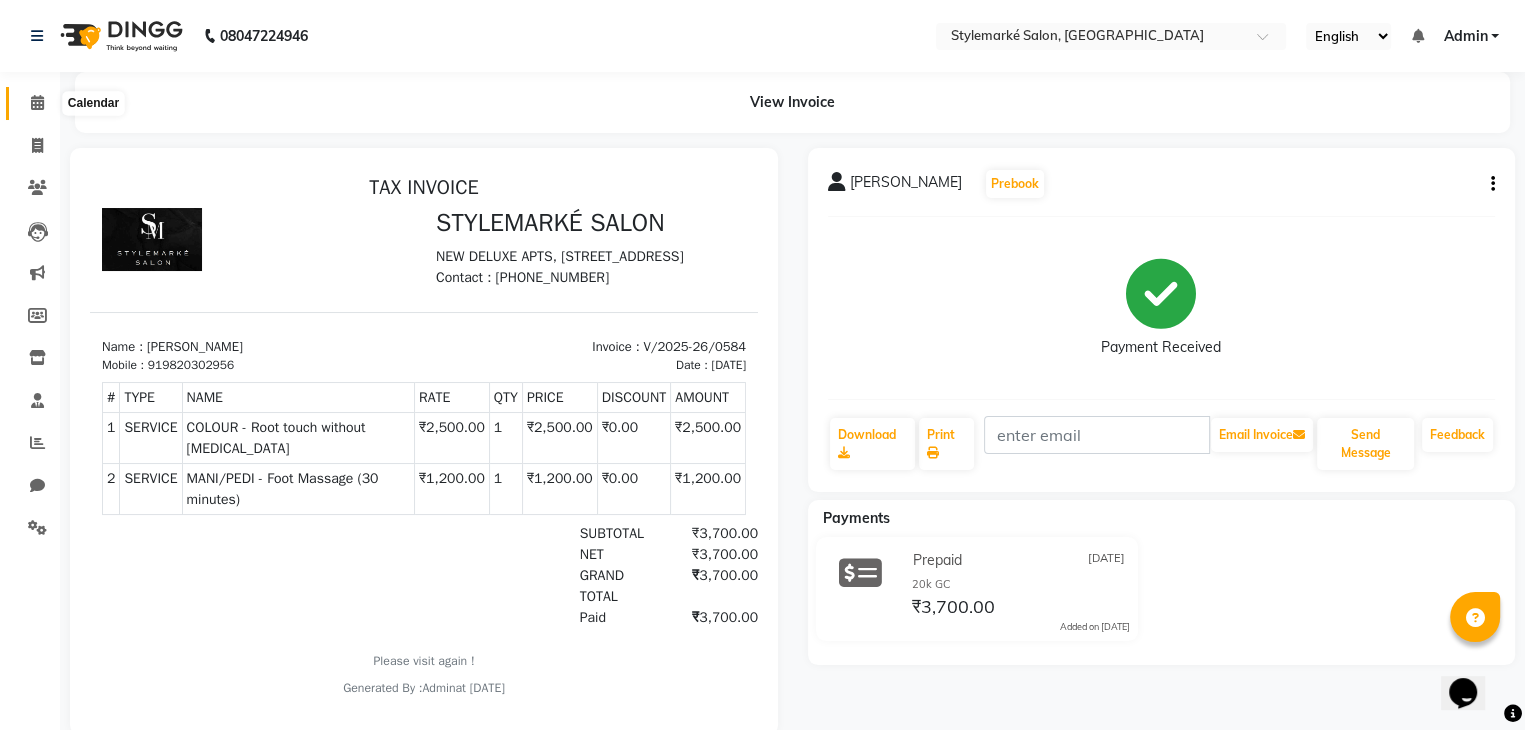 click 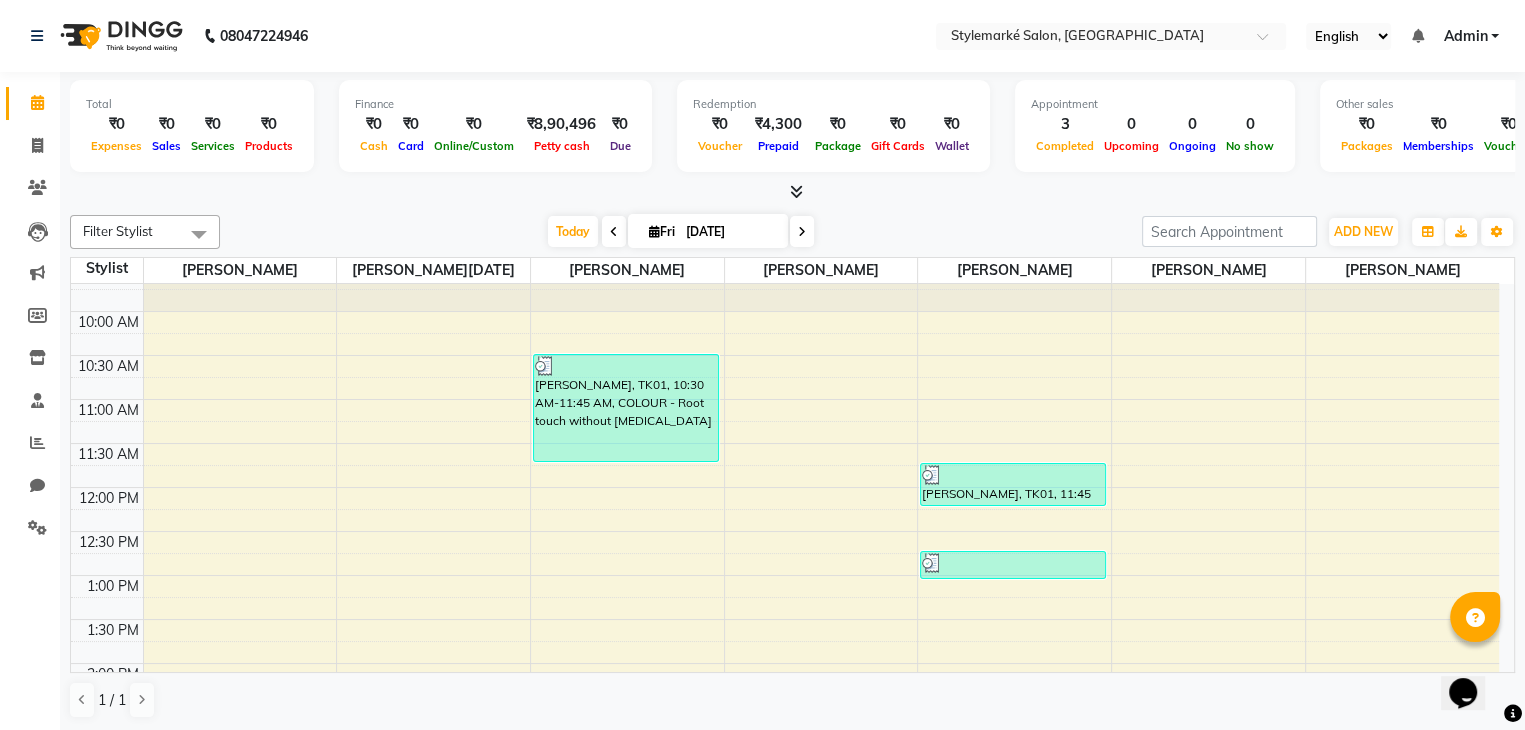 scroll, scrollTop: 0, scrollLeft: 0, axis: both 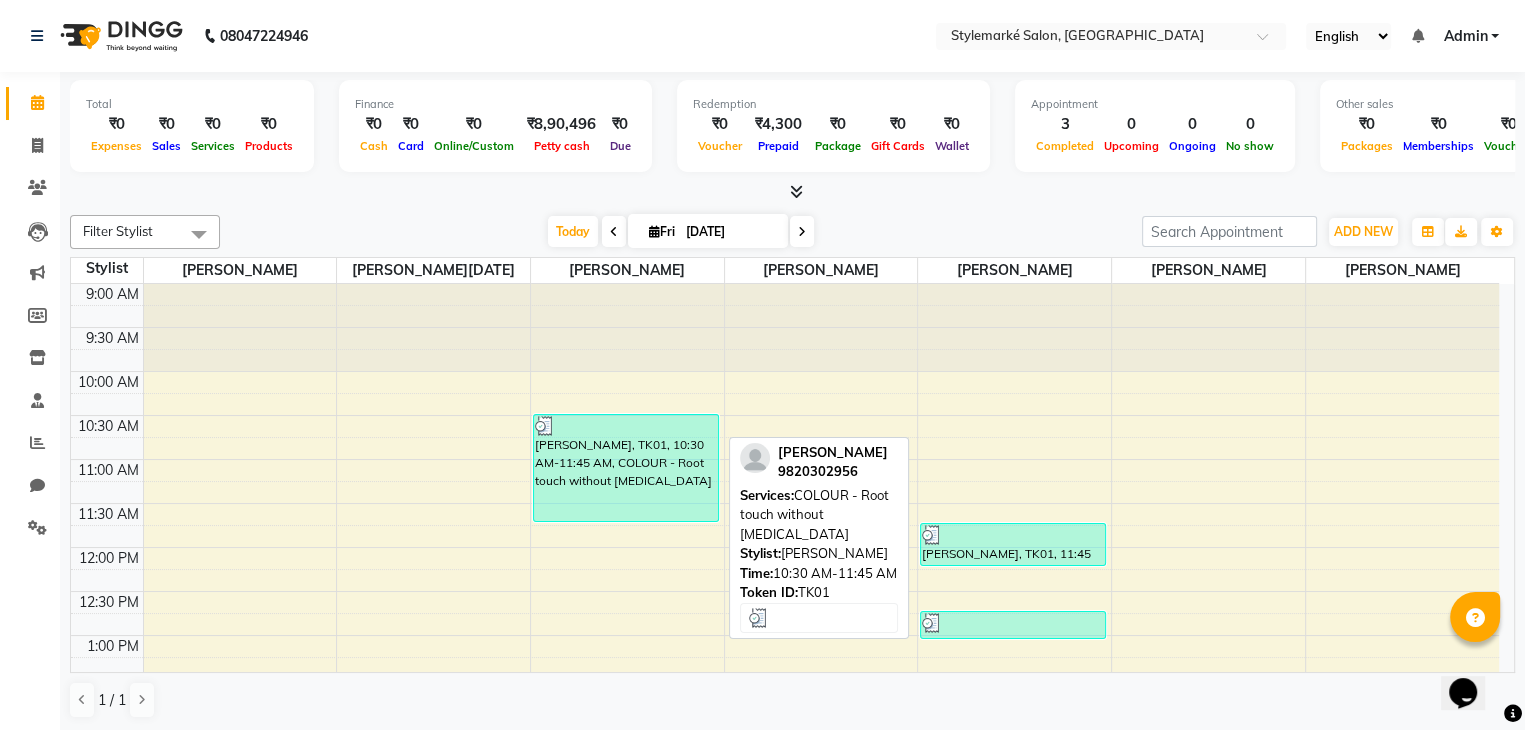 click on "[PERSON_NAME], TK01, 10:30 AM-11:45 AM, COLOUR - Root touch without [MEDICAL_DATA]" at bounding box center [626, 468] 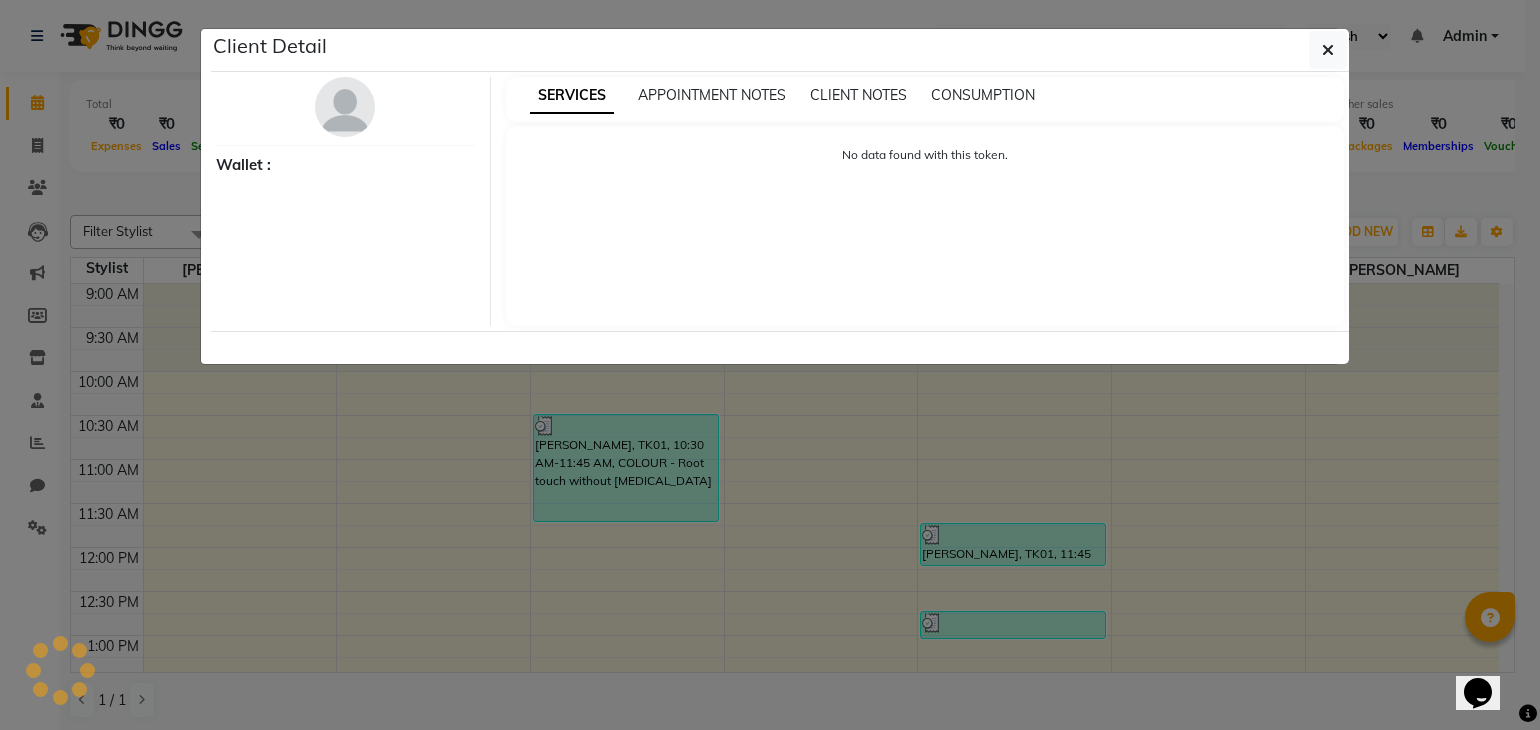 select on "3" 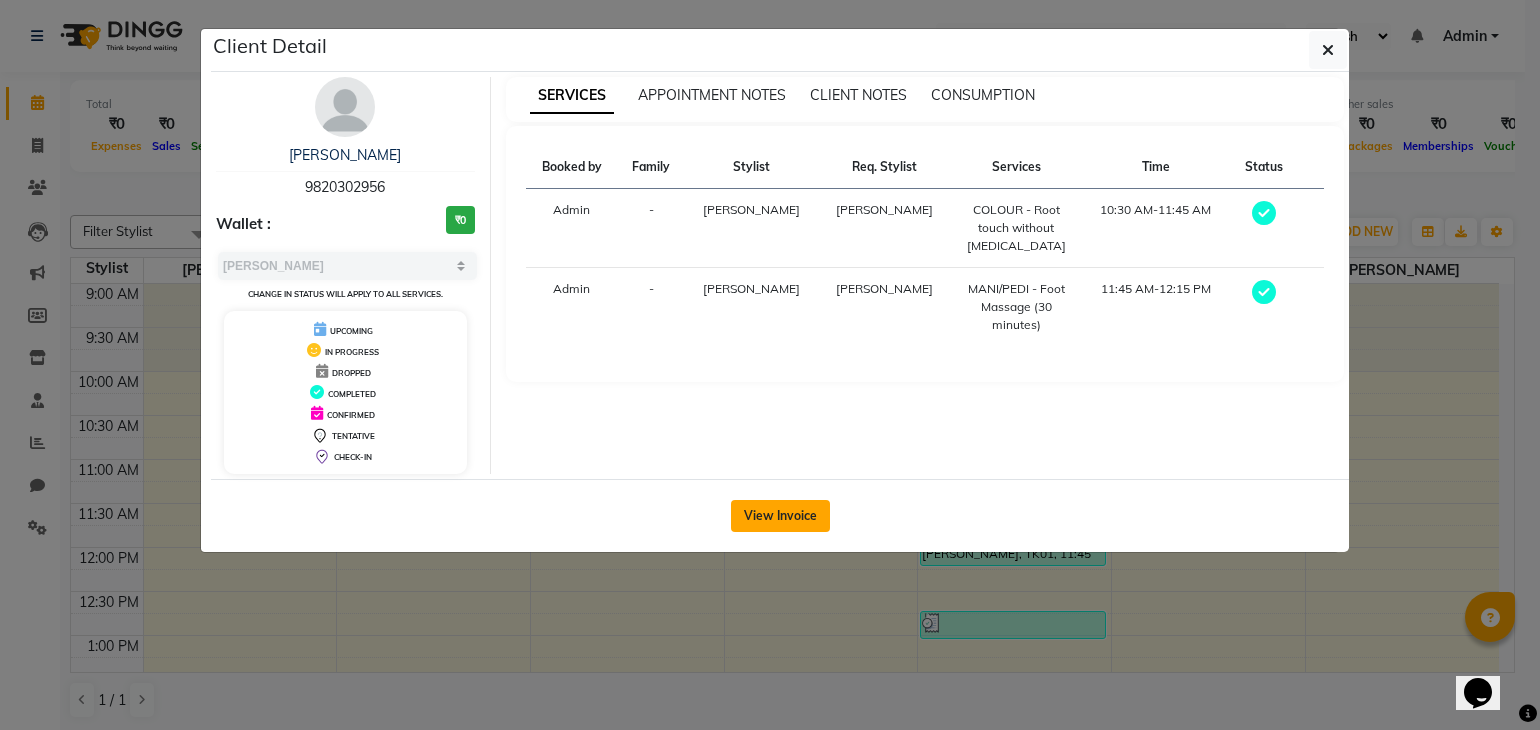 click on "View Invoice" 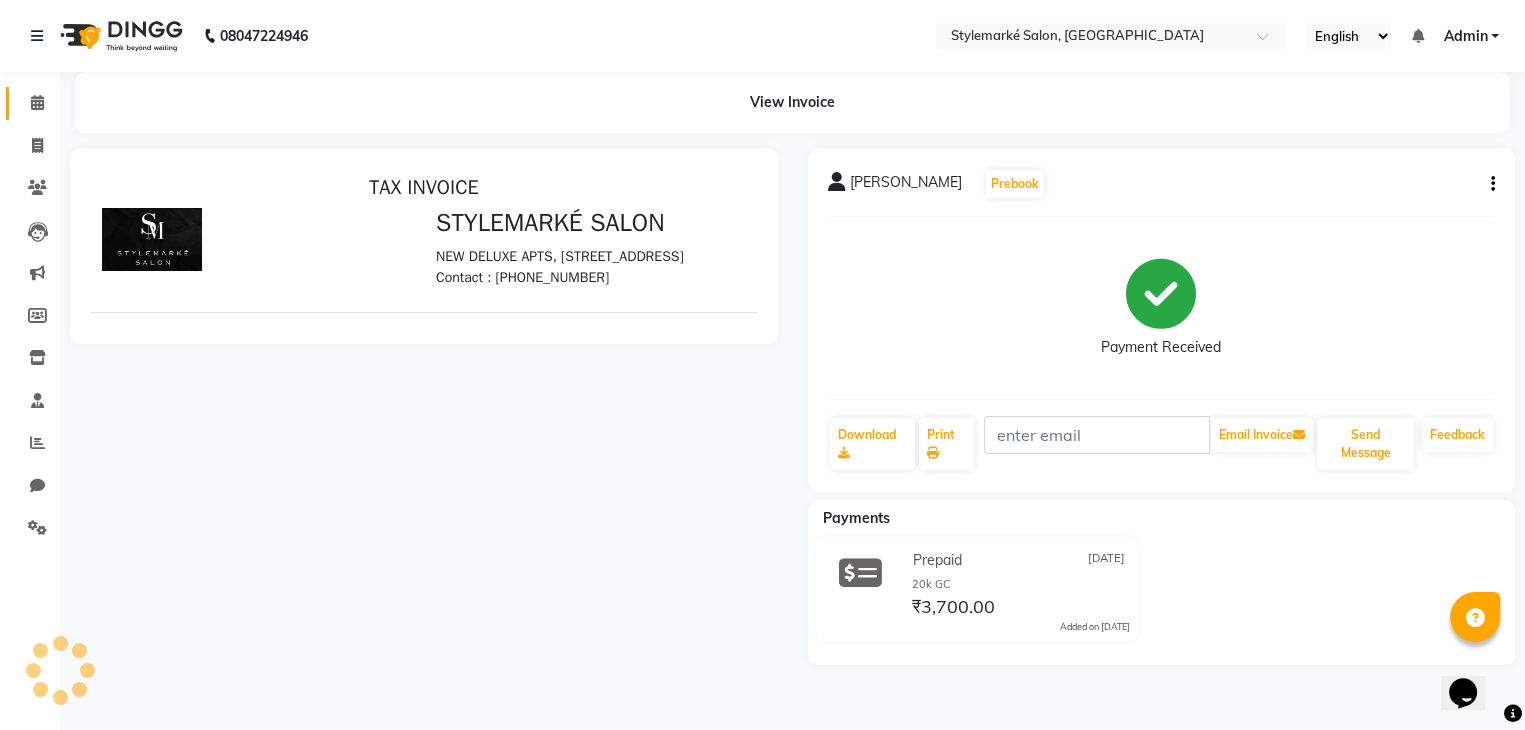 scroll, scrollTop: 0, scrollLeft: 0, axis: both 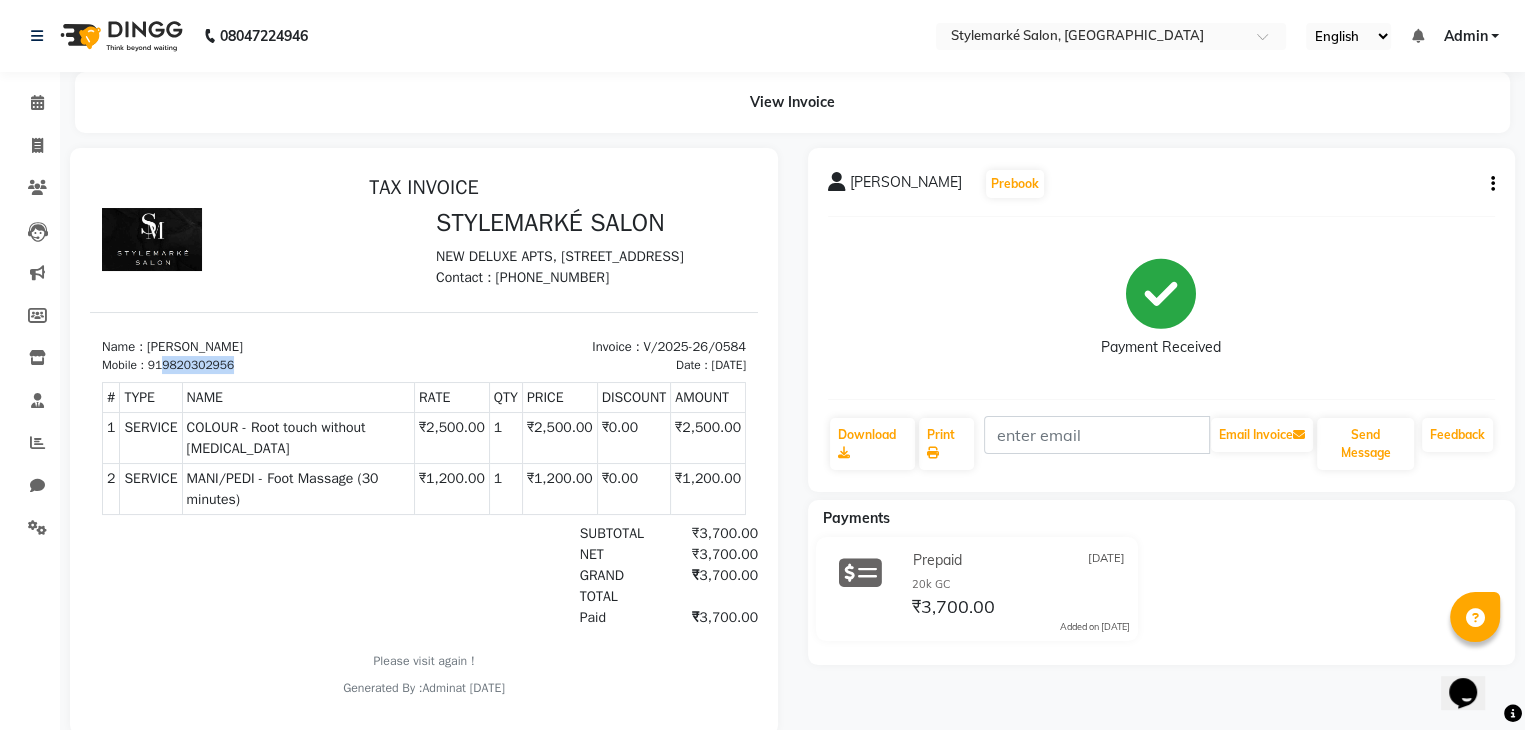 drag, startPoint x: 164, startPoint y: 390, endPoint x: 236, endPoint y: 388, distance: 72.02777 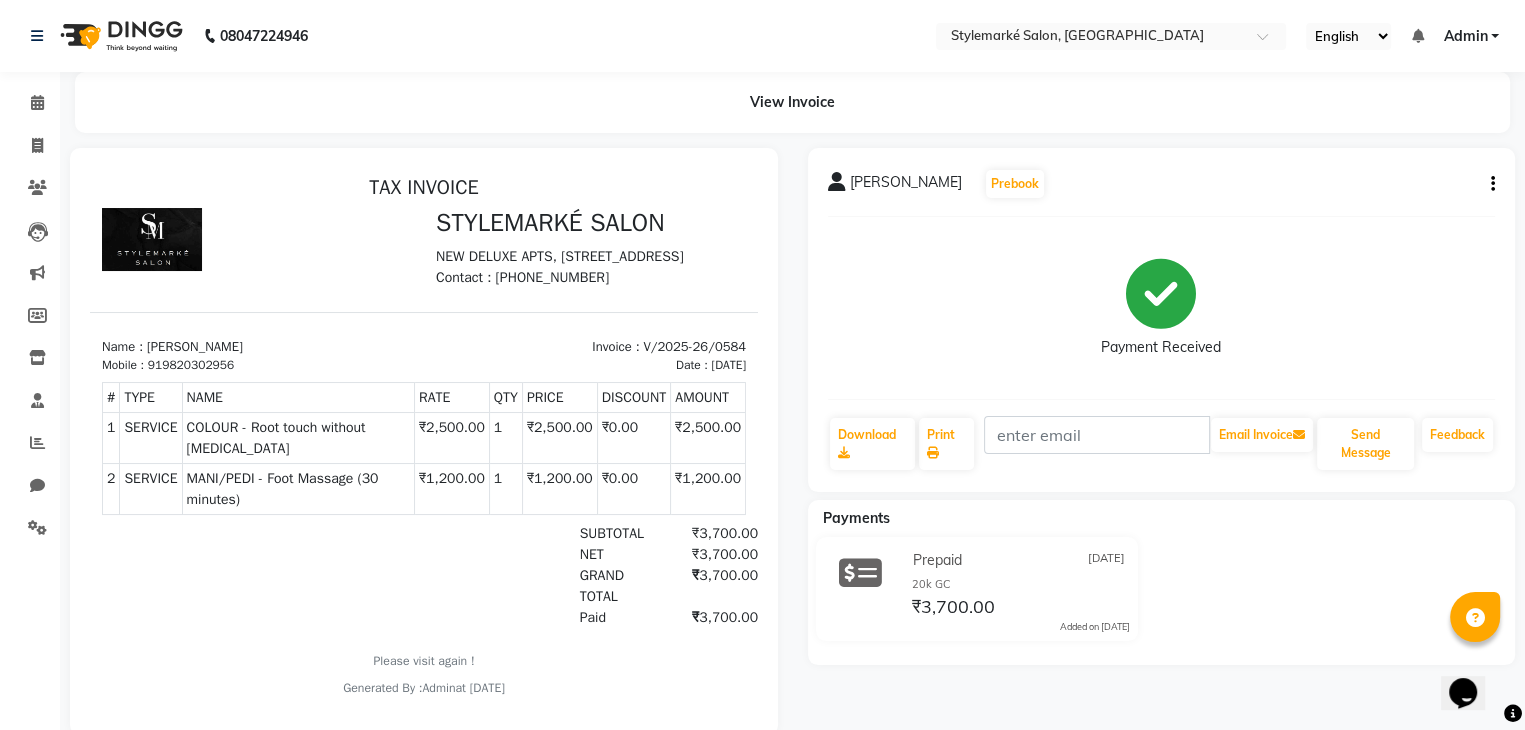 click at bounding box center (209, 575) 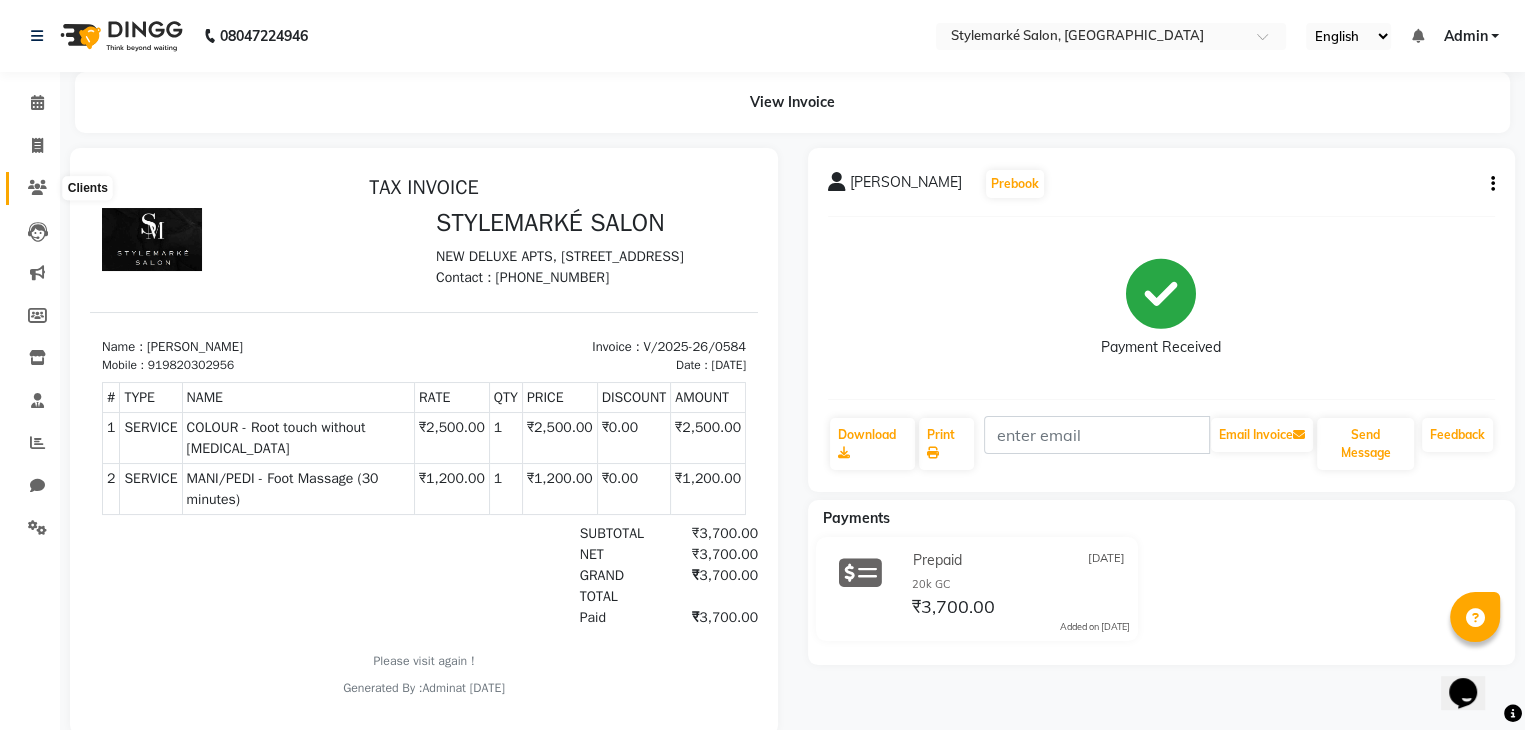 click 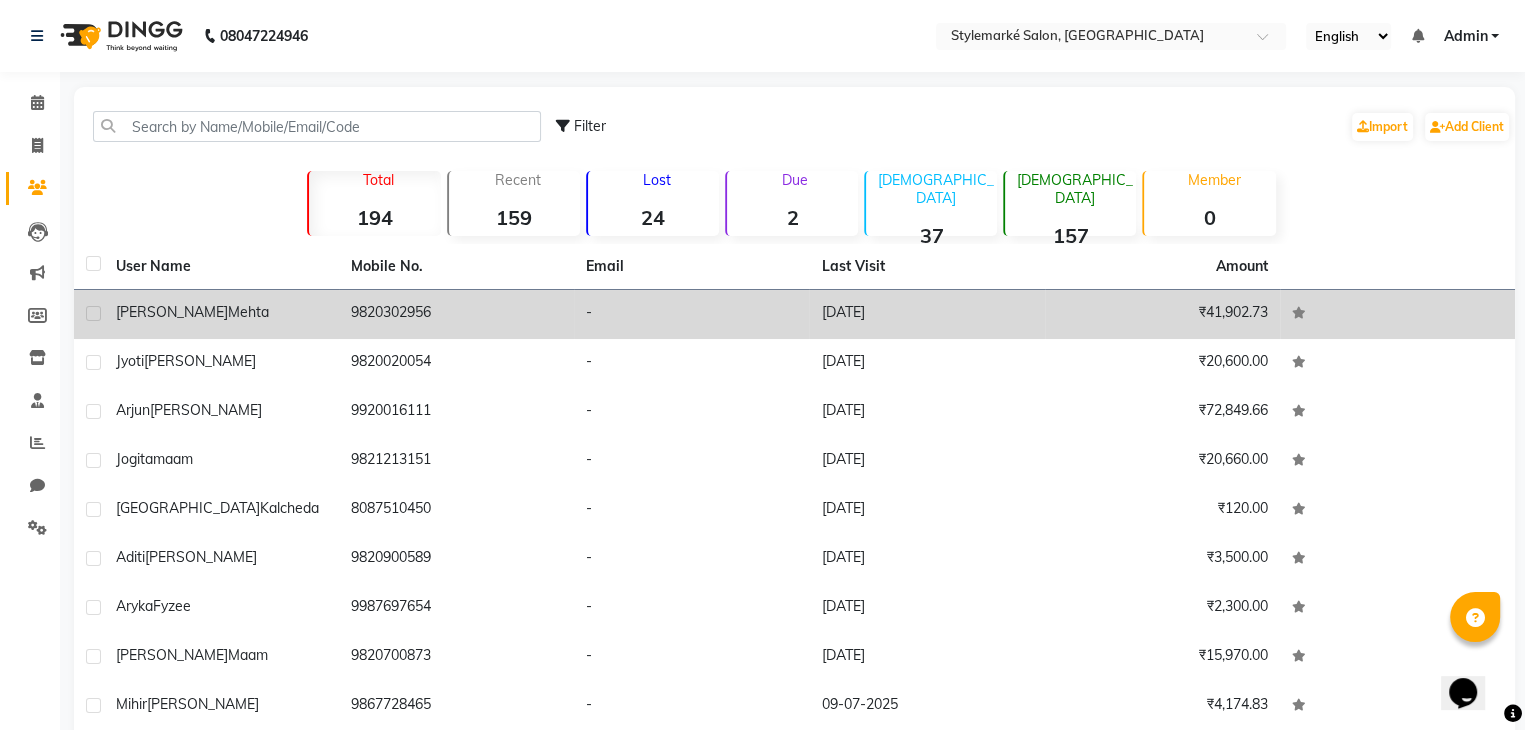 click on "-" 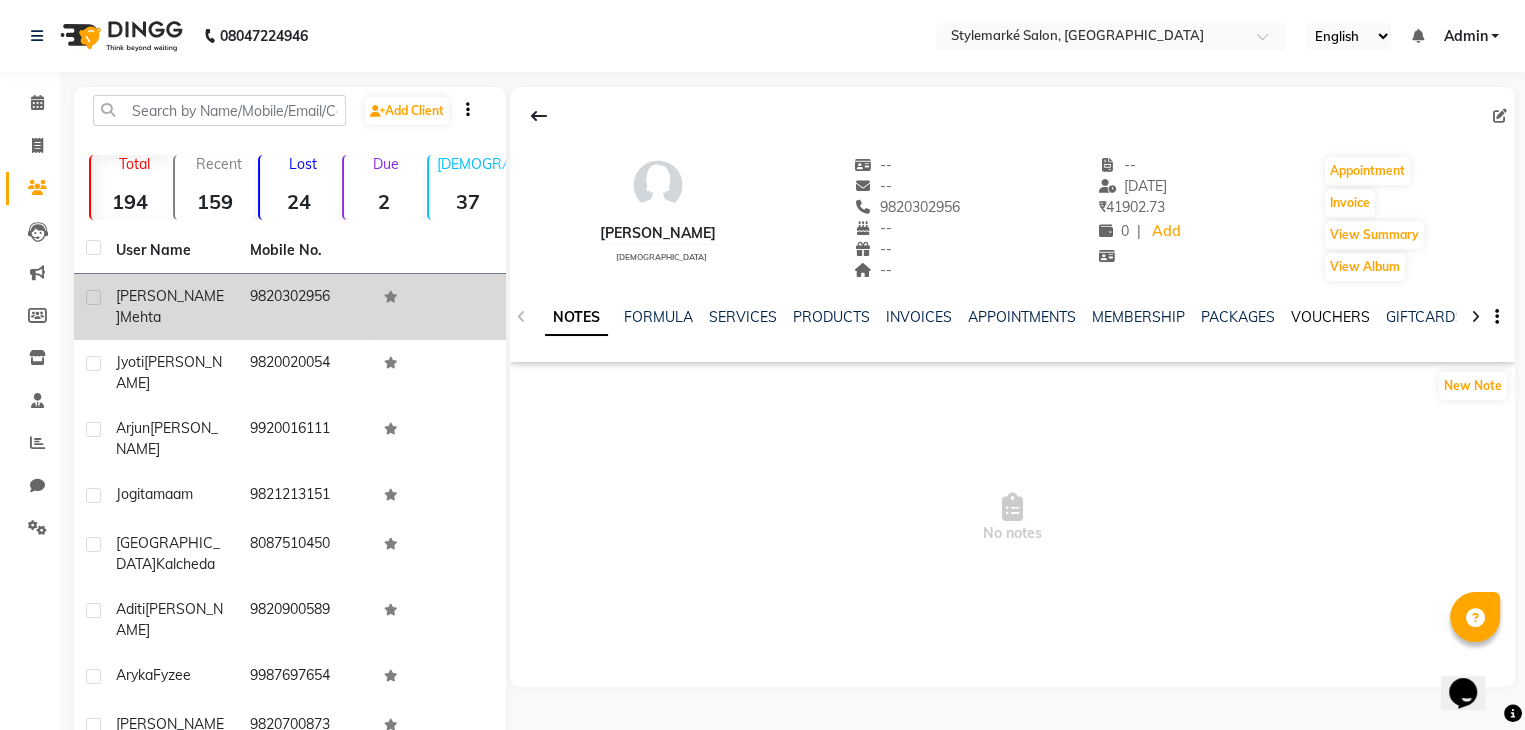 click on "VOUCHERS" 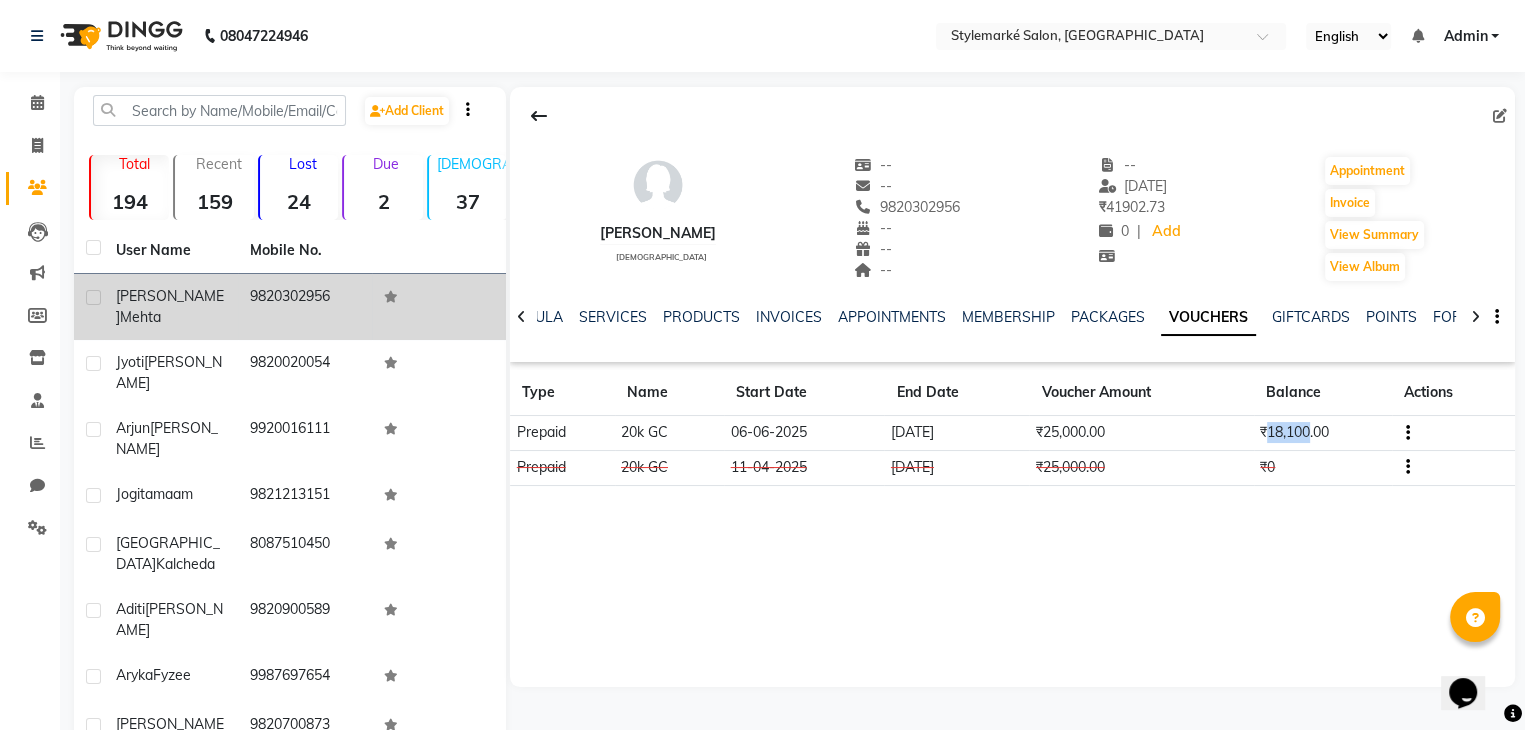 drag, startPoint x: 1266, startPoint y: 437, endPoint x: 1308, endPoint y: 438, distance: 42.0119 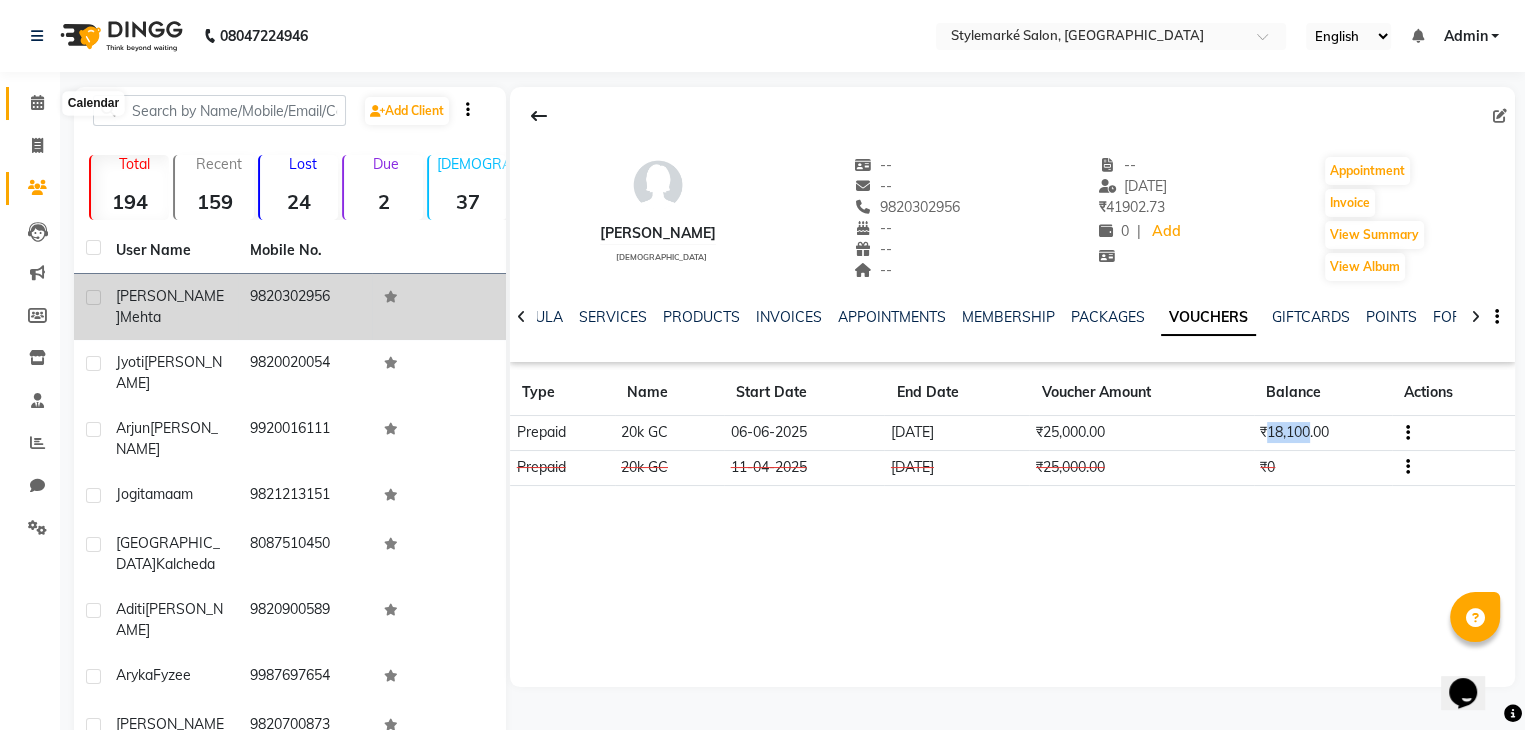 click 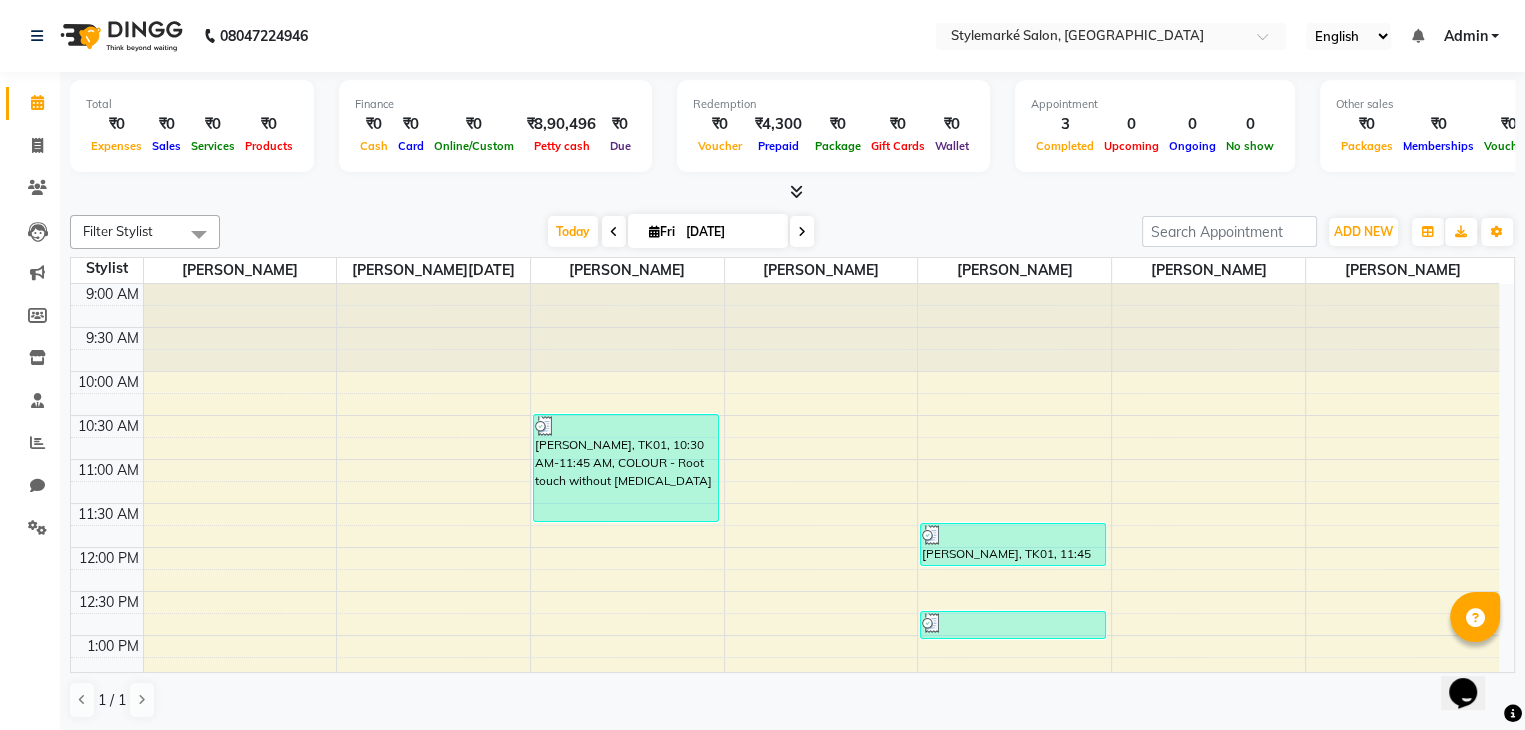 scroll, scrollTop: 300, scrollLeft: 0, axis: vertical 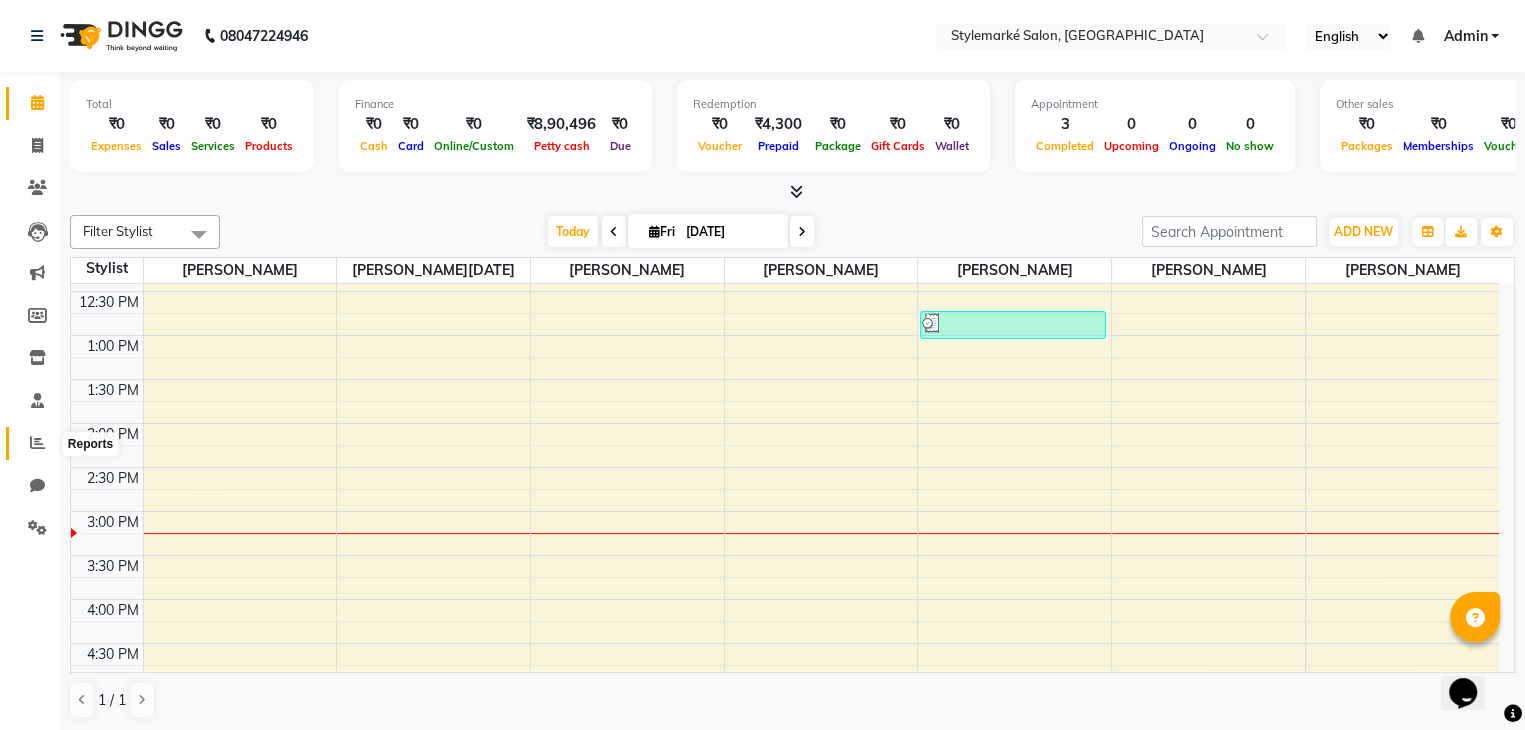 click 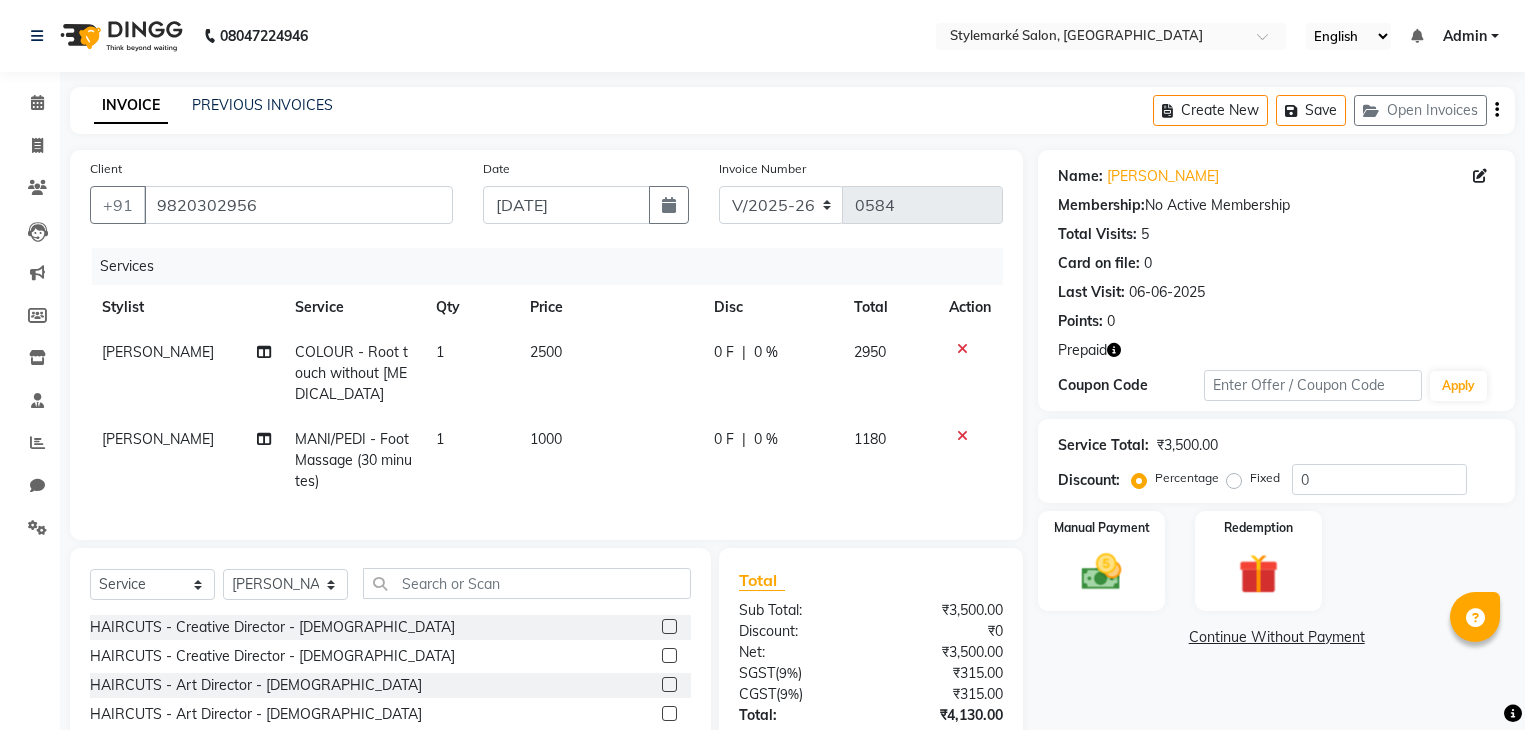 select on "7909" 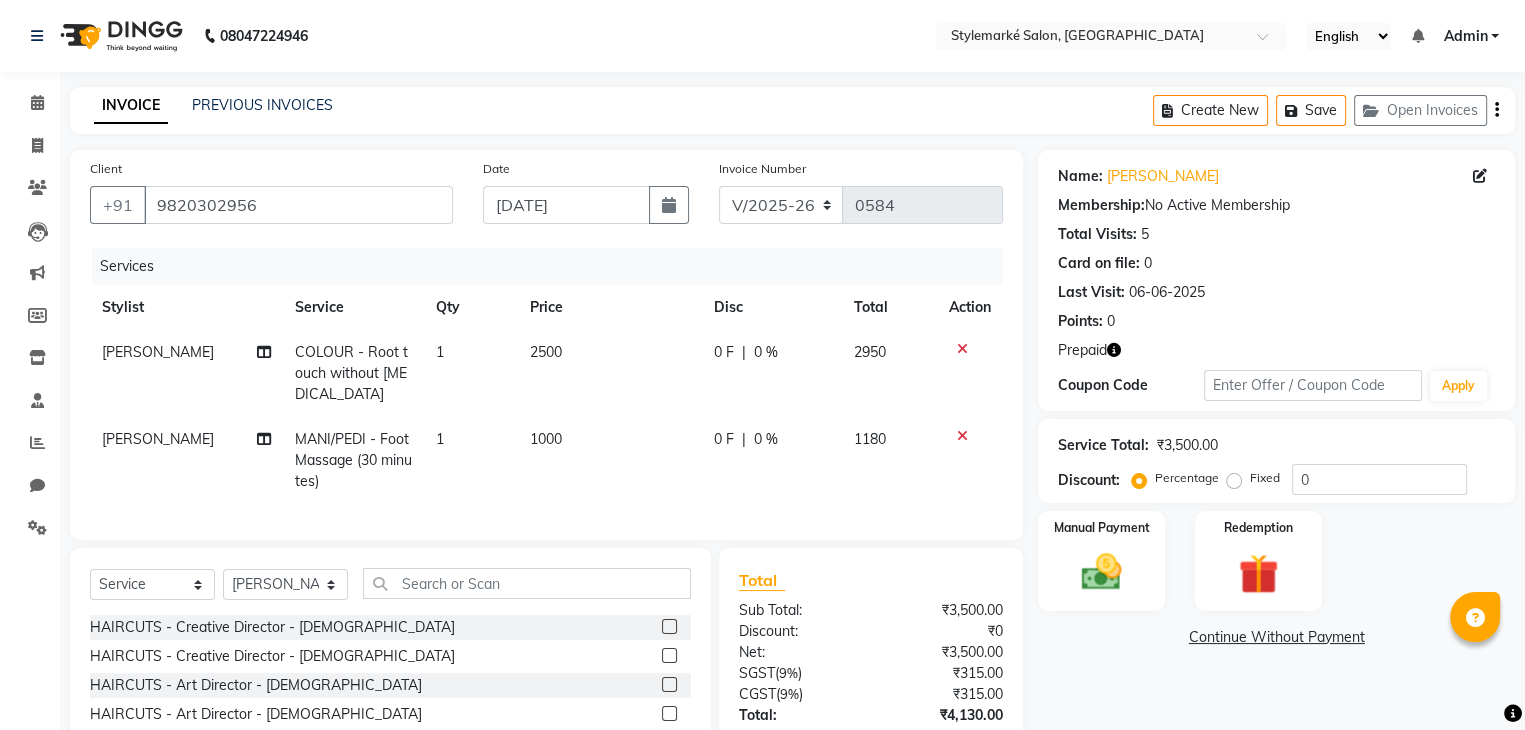 scroll, scrollTop: 0, scrollLeft: 0, axis: both 